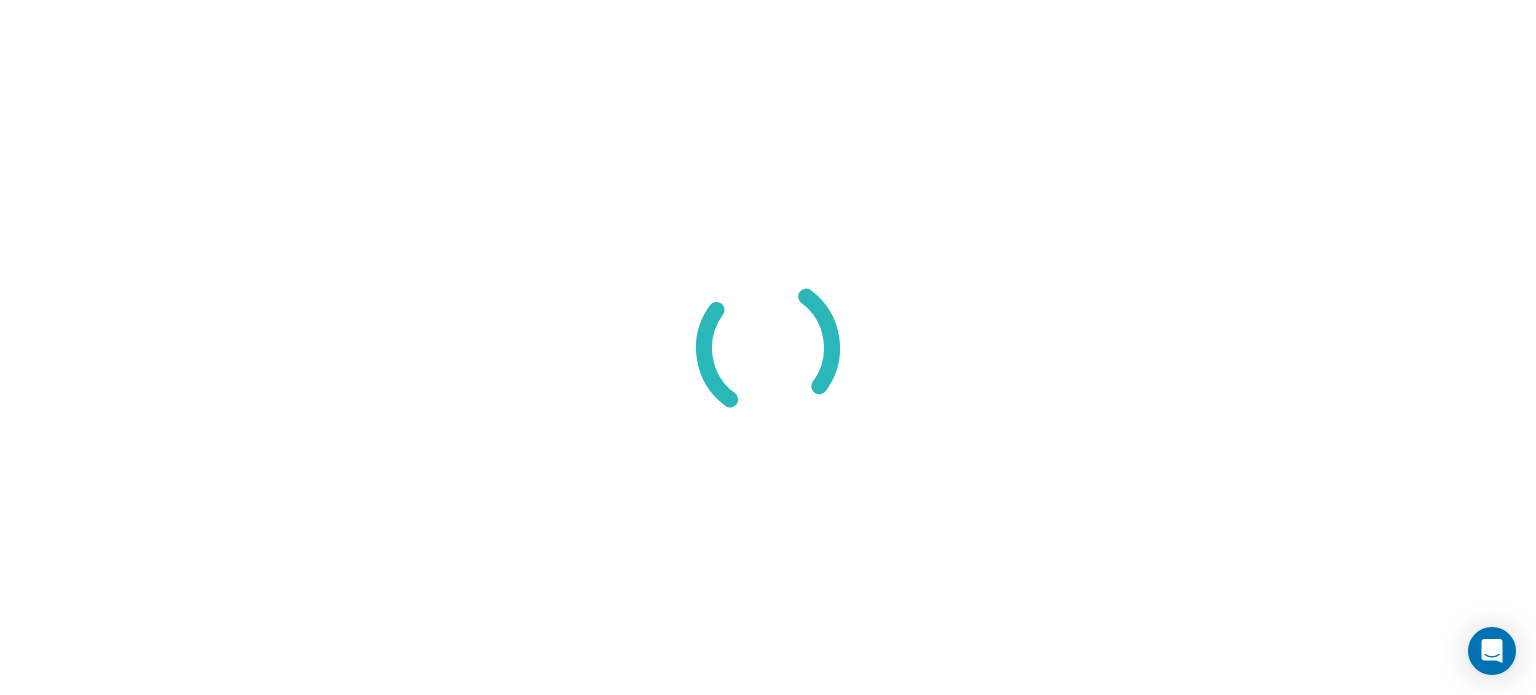 scroll, scrollTop: 0, scrollLeft: 0, axis: both 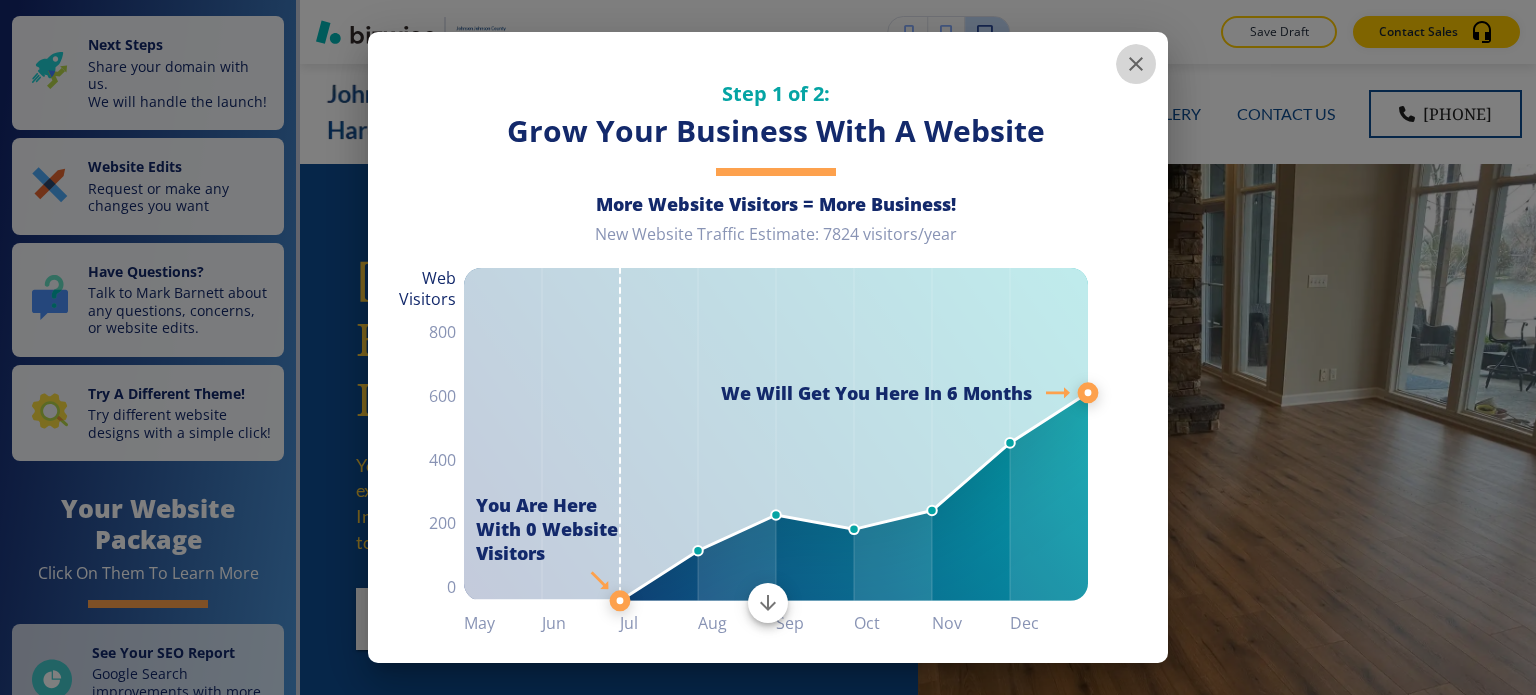 click at bounding box center [1136, 64] 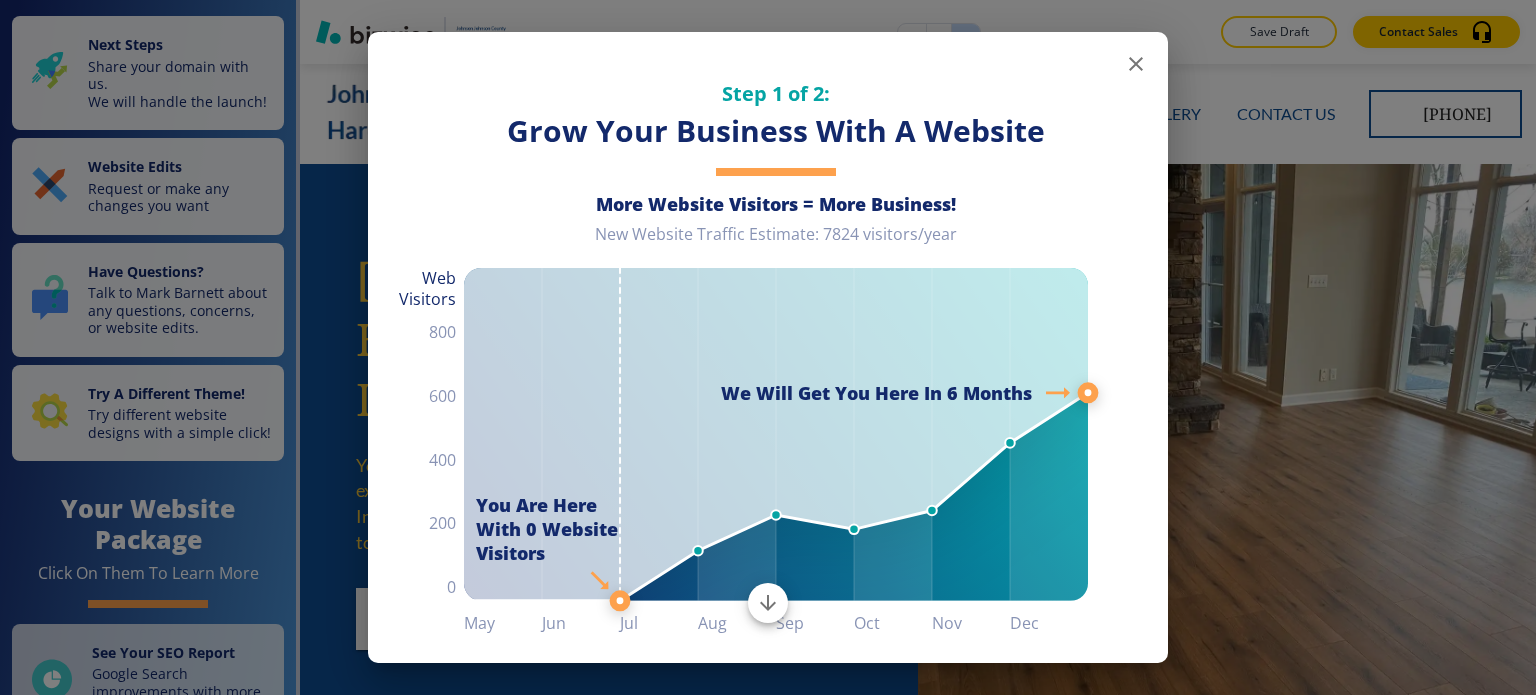 scroll, scrollTop: 0, scrollLeft: 0, axis: both 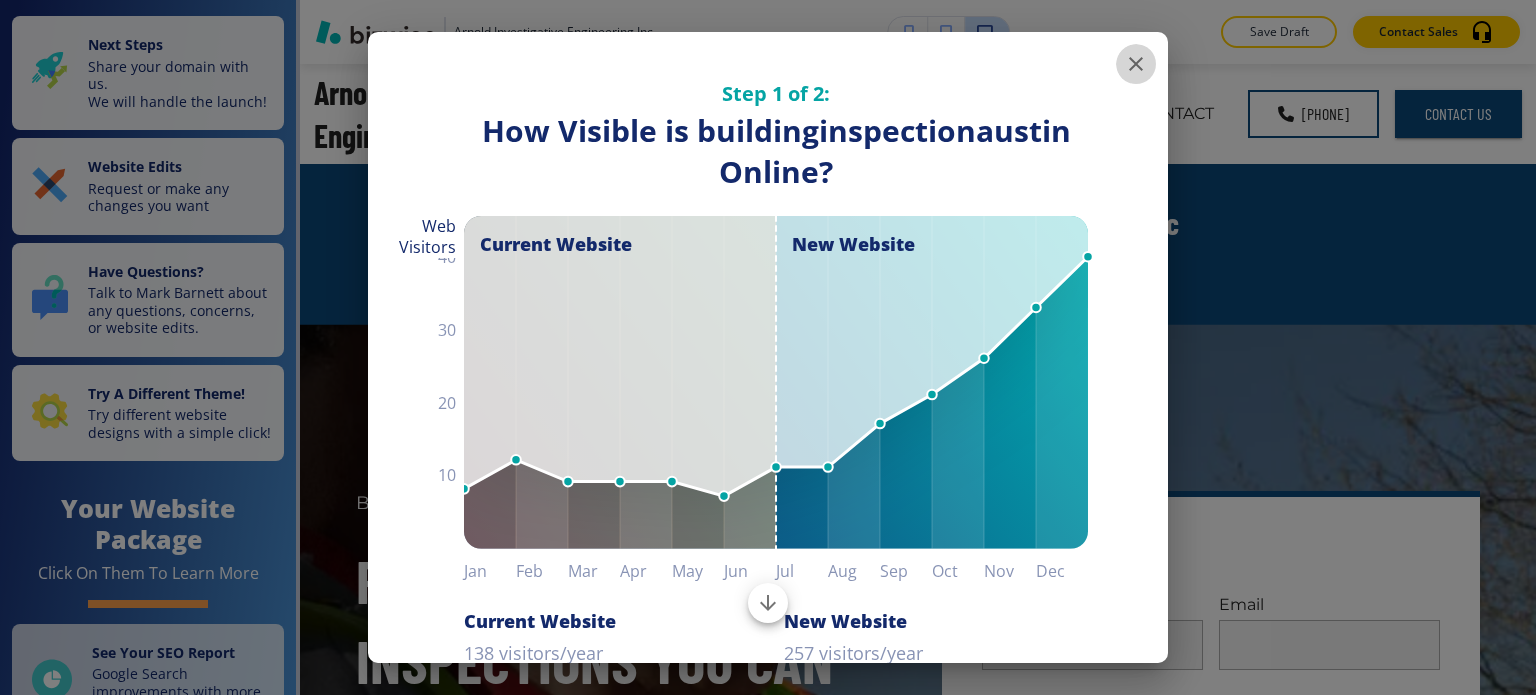 click at bounding box center (1136, 64) 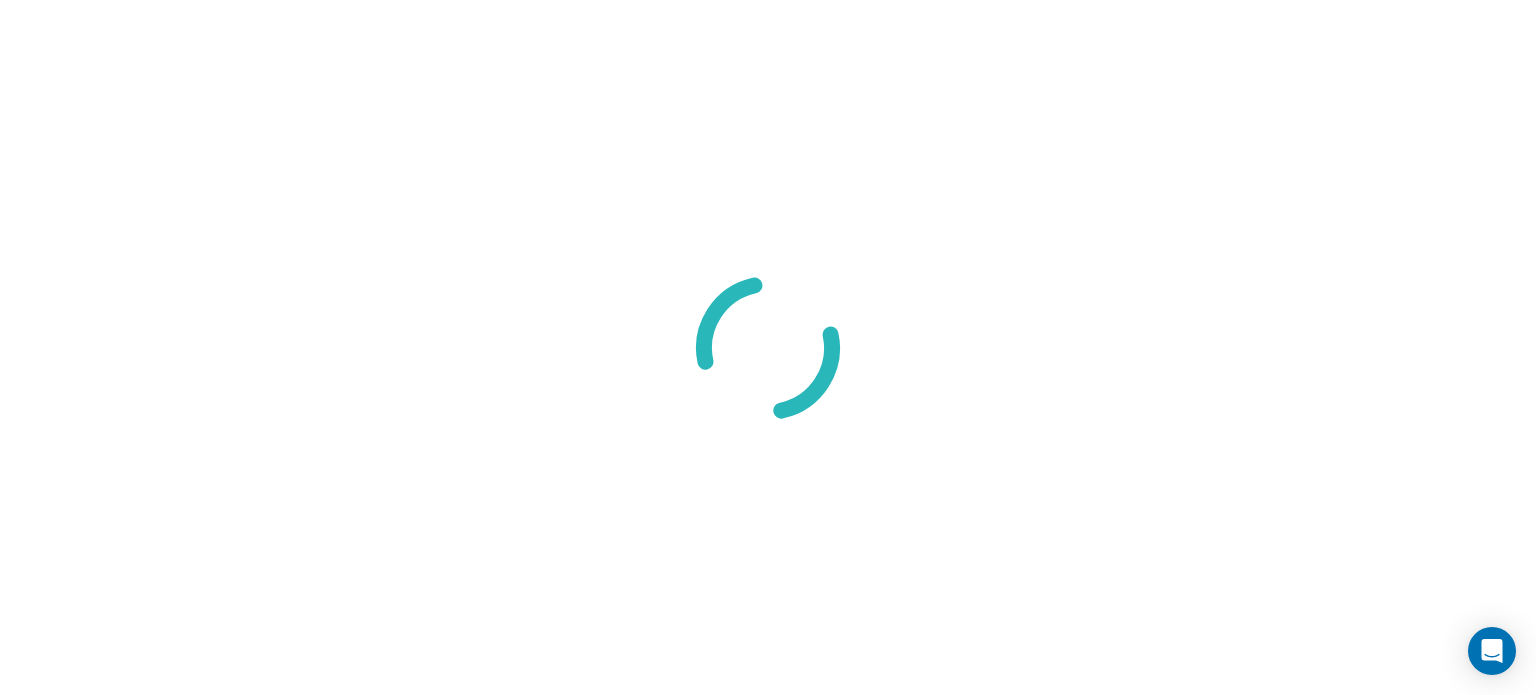 scroll, scrollTop: 0, scrollLeft: 0, axis: both 